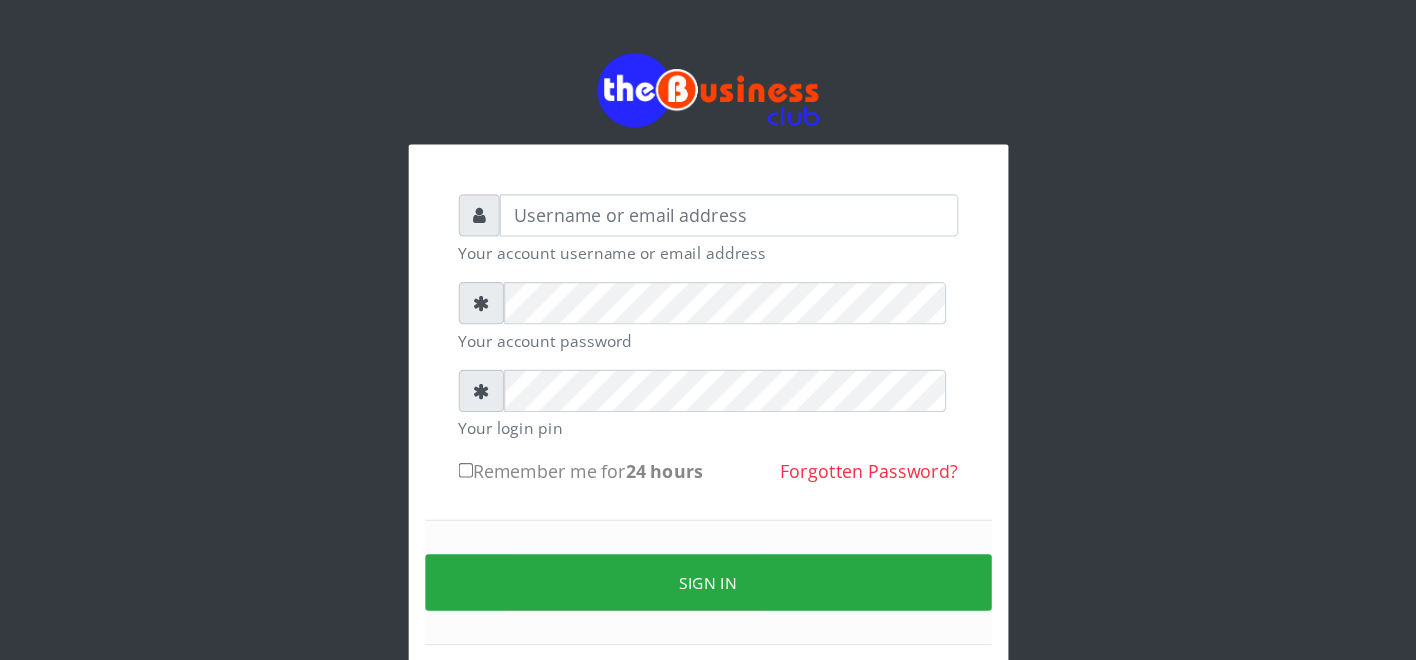 scroll, scrollTop: 0, scrollLeft: 0, axis: both 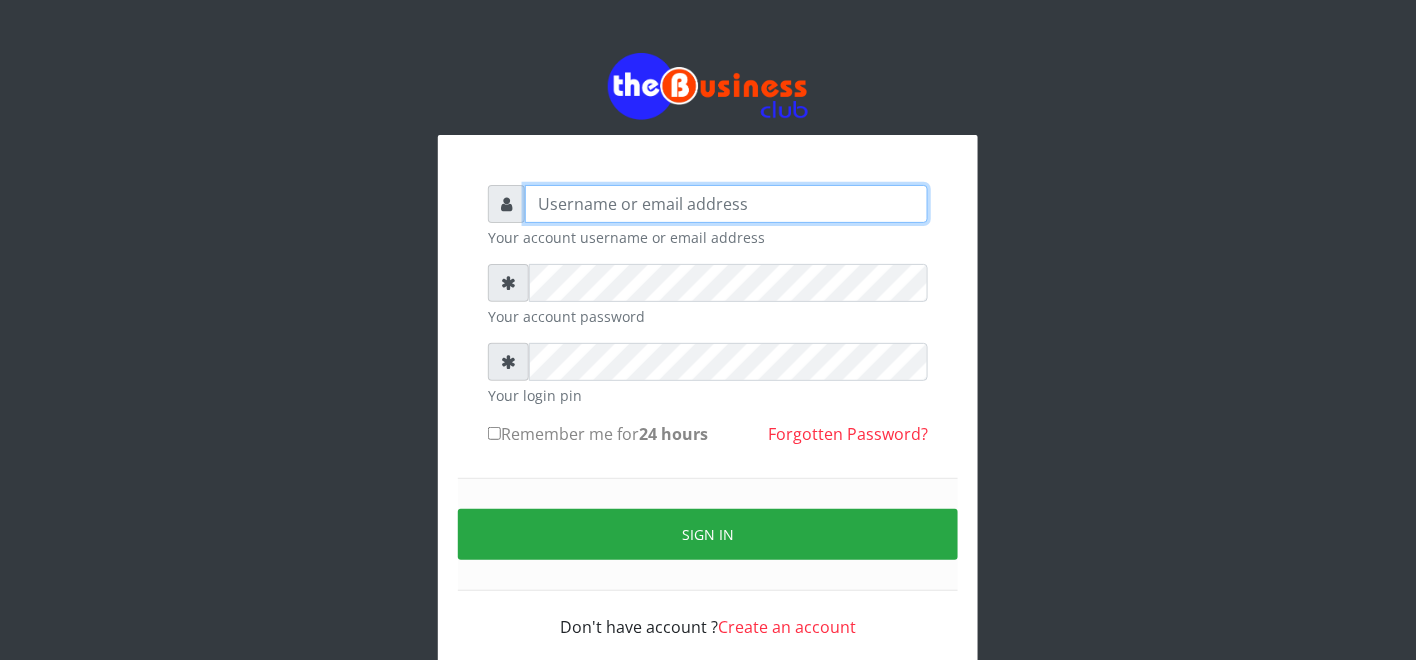 click at bounding box center (726, 204) 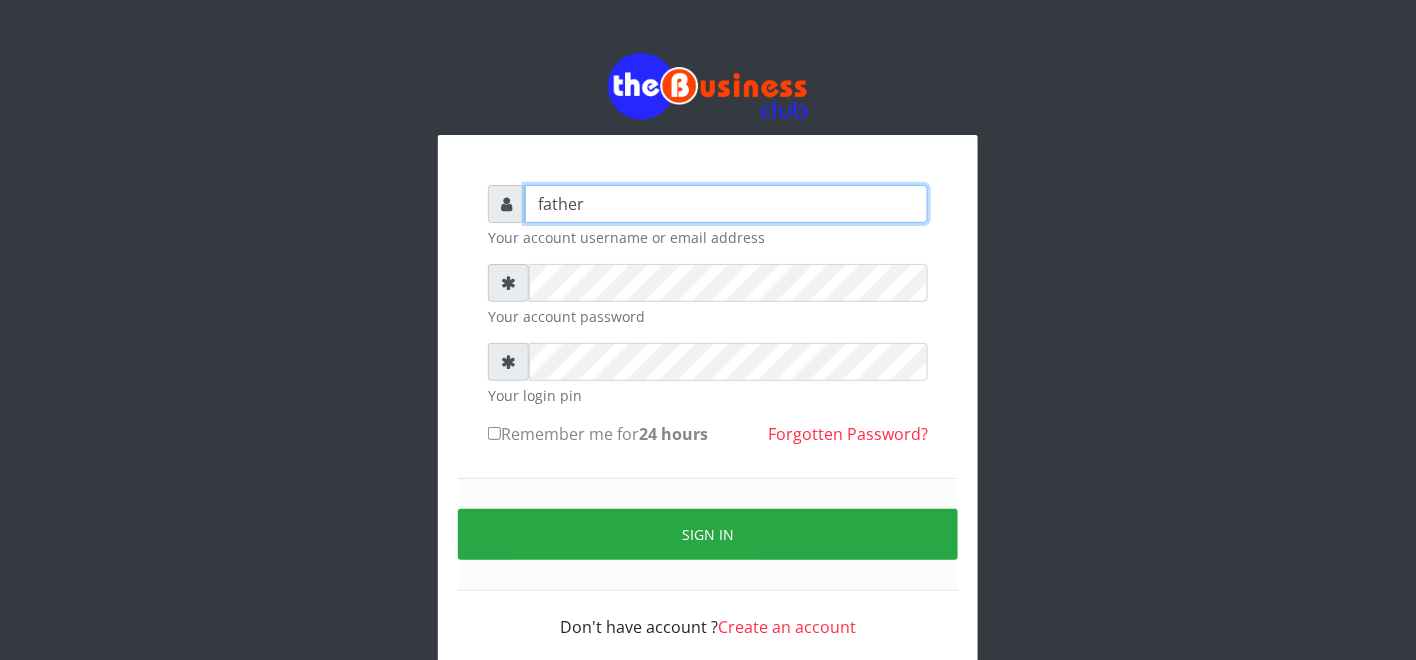 type on "father" 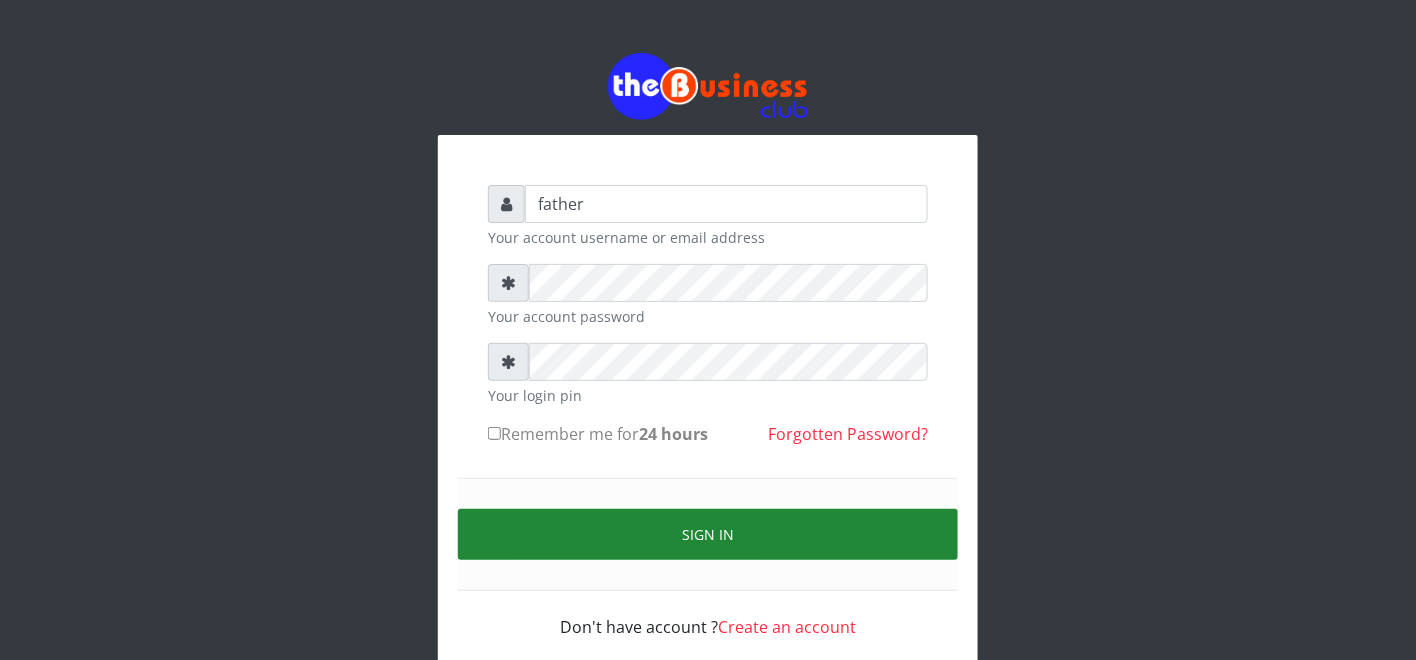 click on "Sign in" at bounding box center (708, 534) 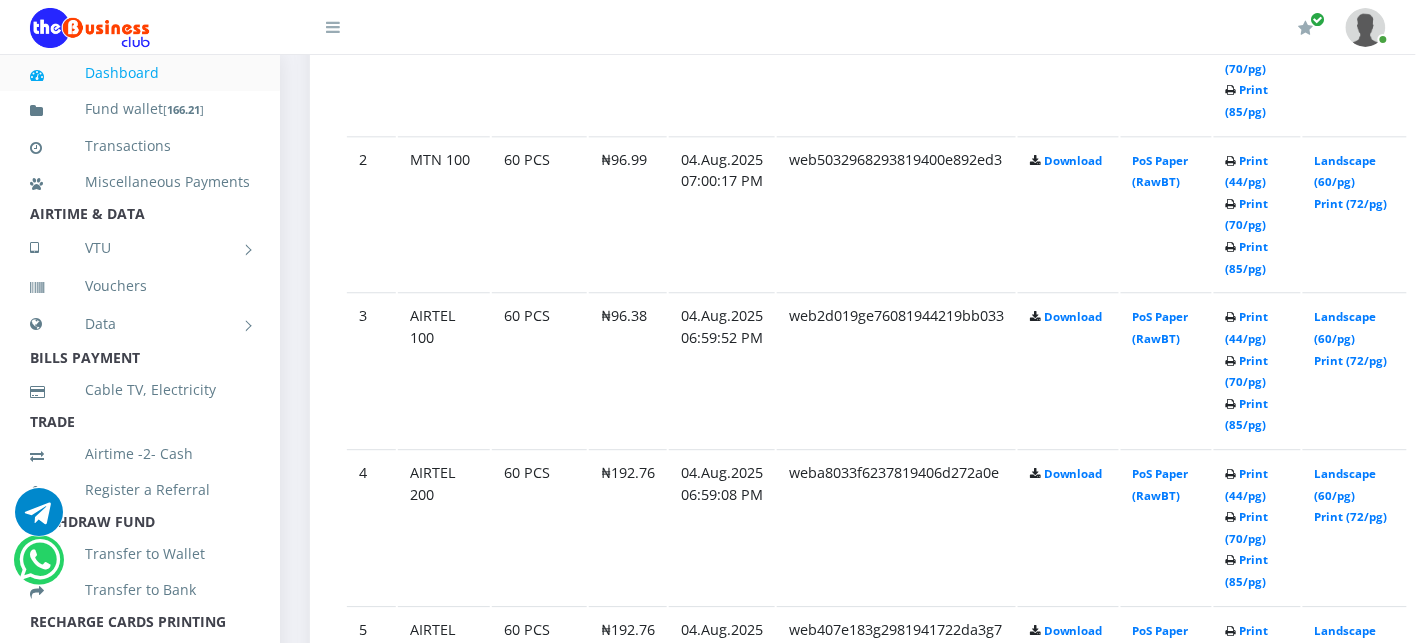 scroll, scrollTop: 1333, scrollLeft: 0, axis: vertical 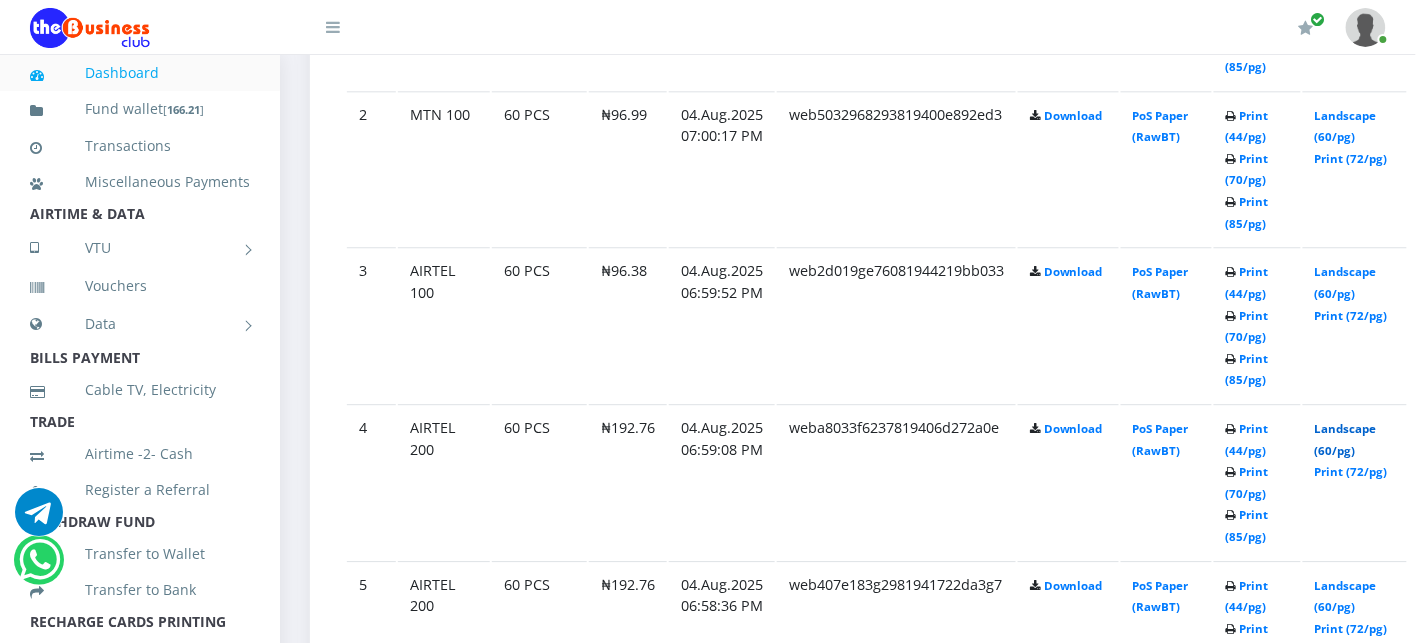 click on "Landscape (60/pg)" at bounding box center [1346, 439] 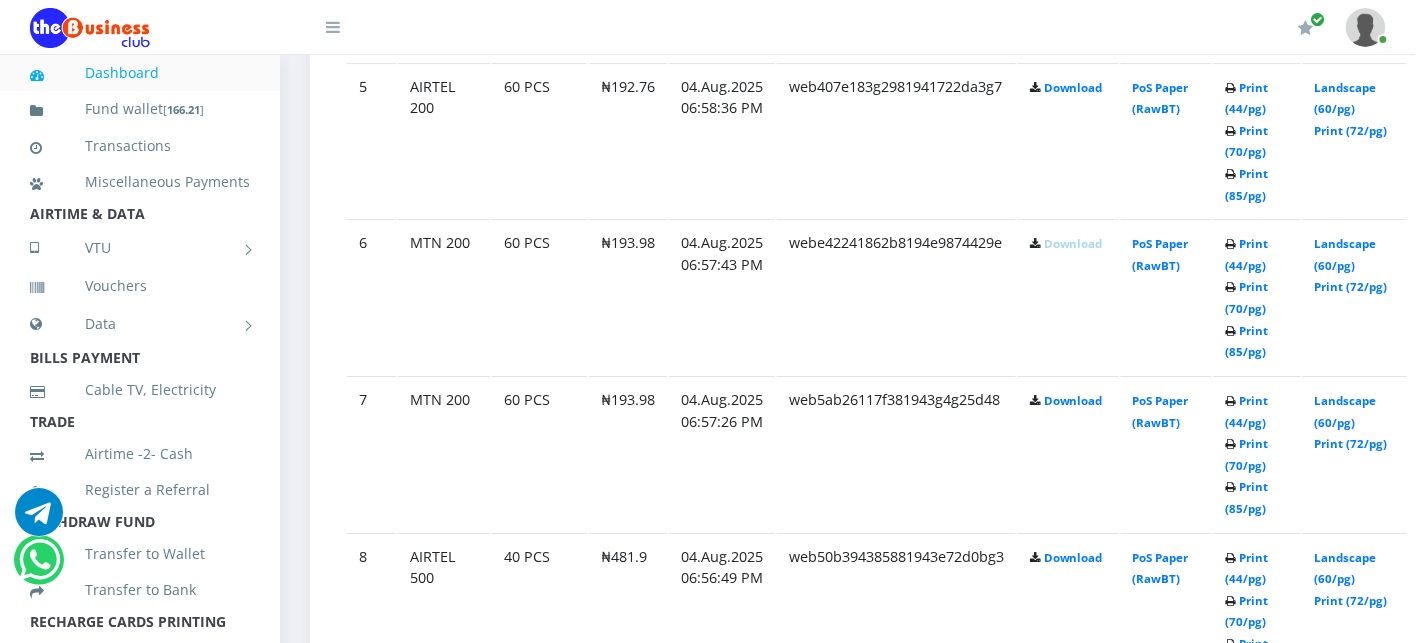 scroll, scrollTop: 1834, scrollLeft: 0, axis: vertical 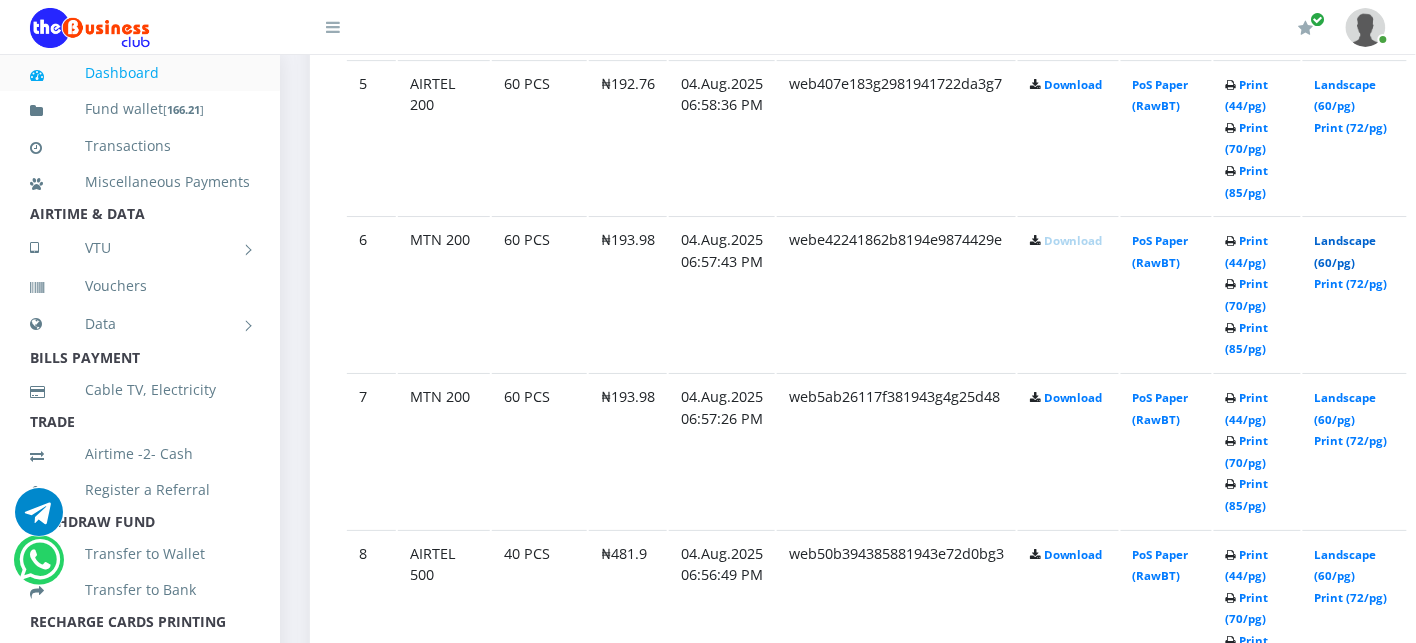 click on "Landscape (60/pg)" at bounding box center (1346, 251) 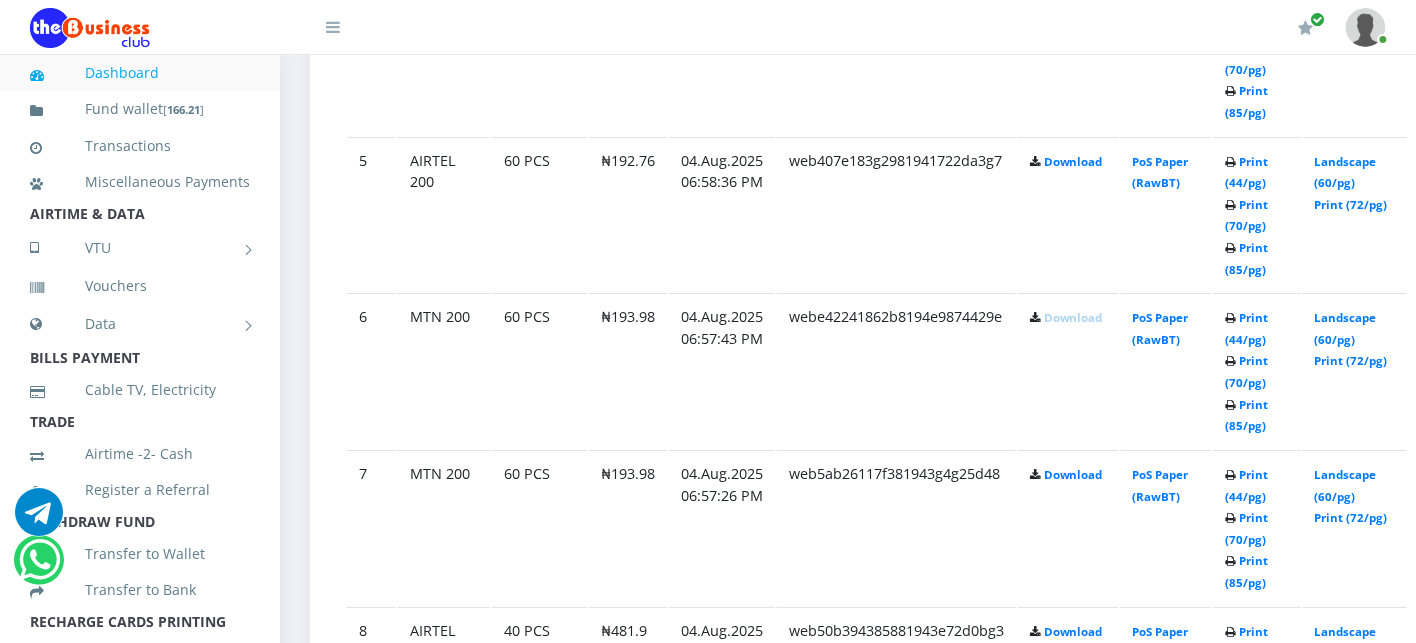 scroll, scrollTop: 1834, scrollLeft: 0, axis: vertical 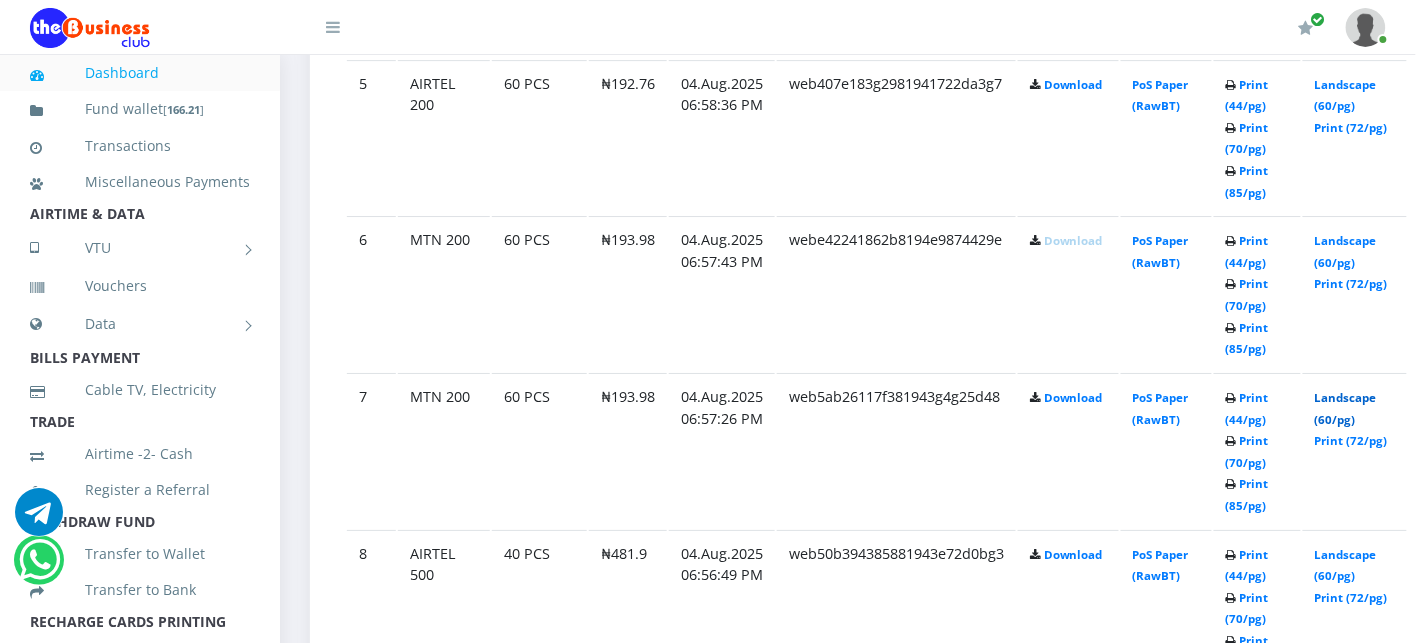 click on "Landscape (60/pg)" at bounding box center [1346, 408] 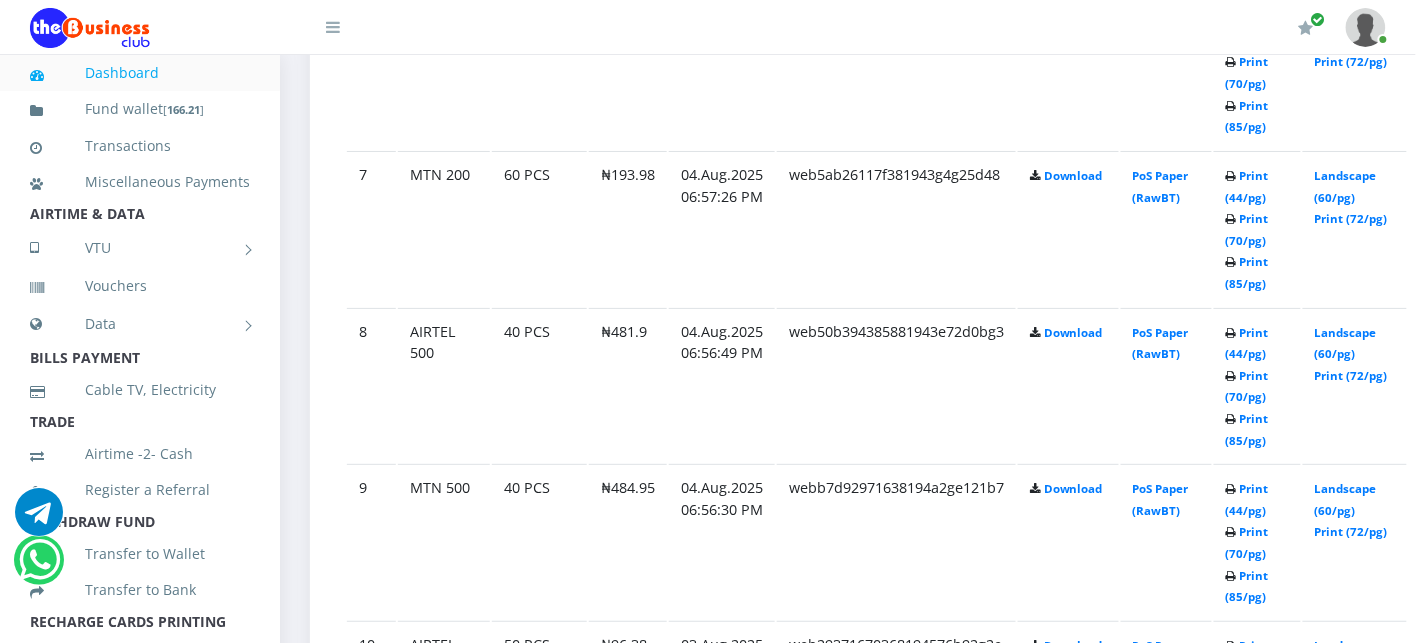 scroll, scrollTop: 2101, scrollLeft: 0, axis: vertical 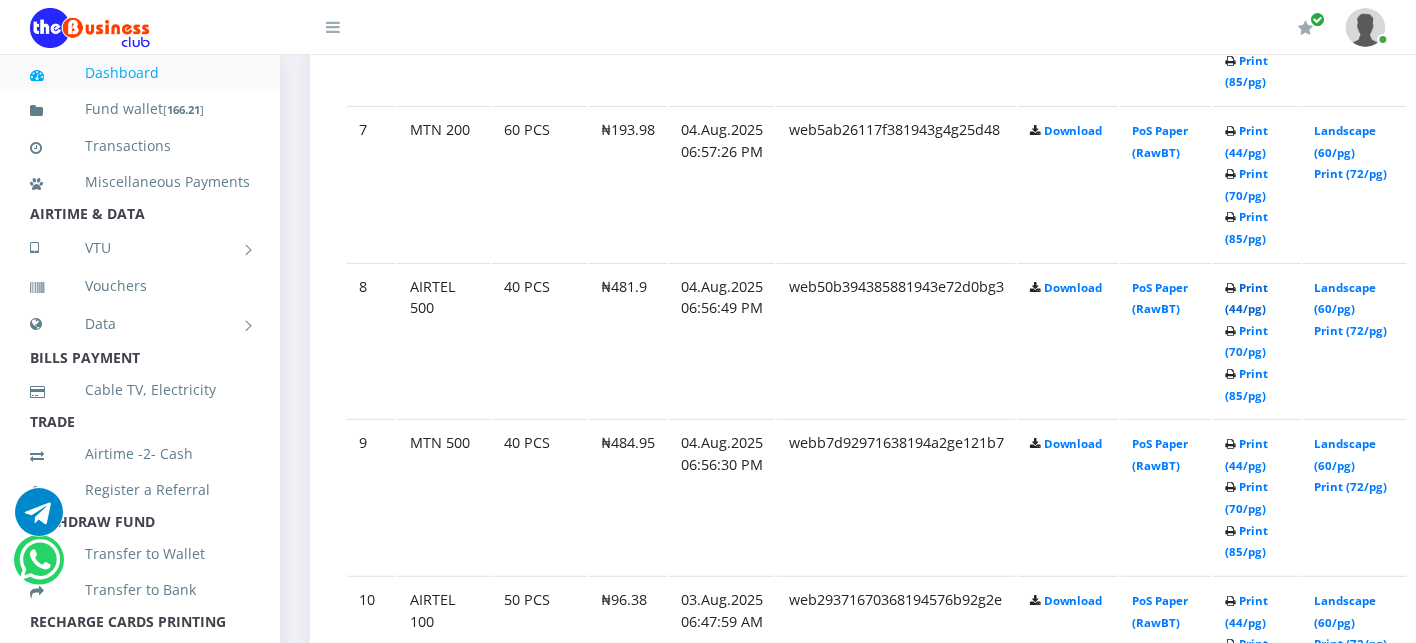 click on "Print (44/pg)" at bounding box center [1247, 298] 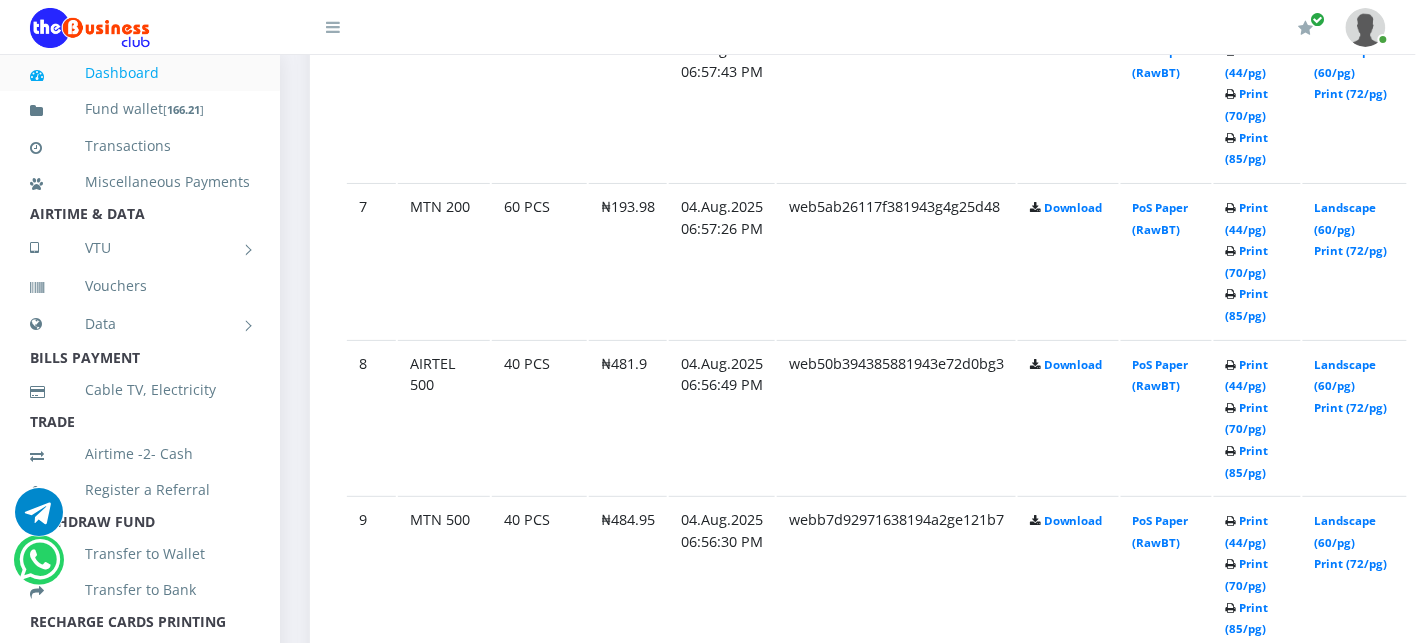 scroll, scrollTop: 0, scrollLeft: 0, axis: both 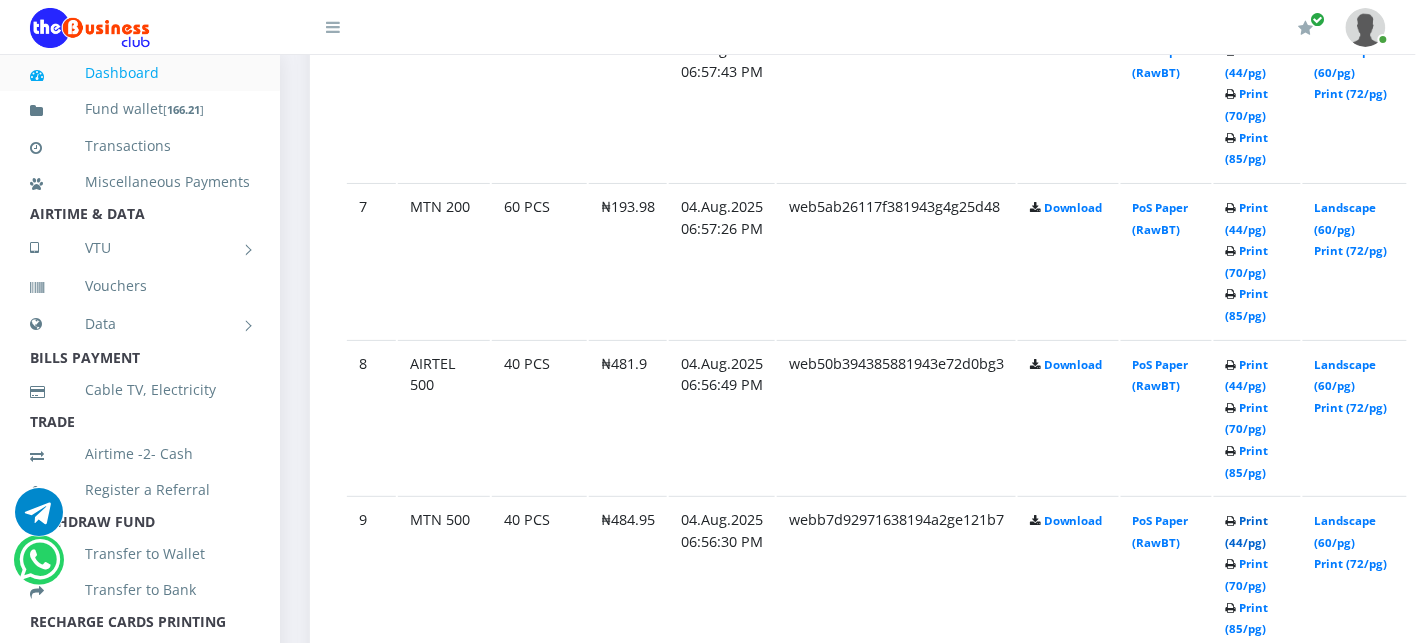click on "Print (44/pg)" at bounding box center [1247, 531] 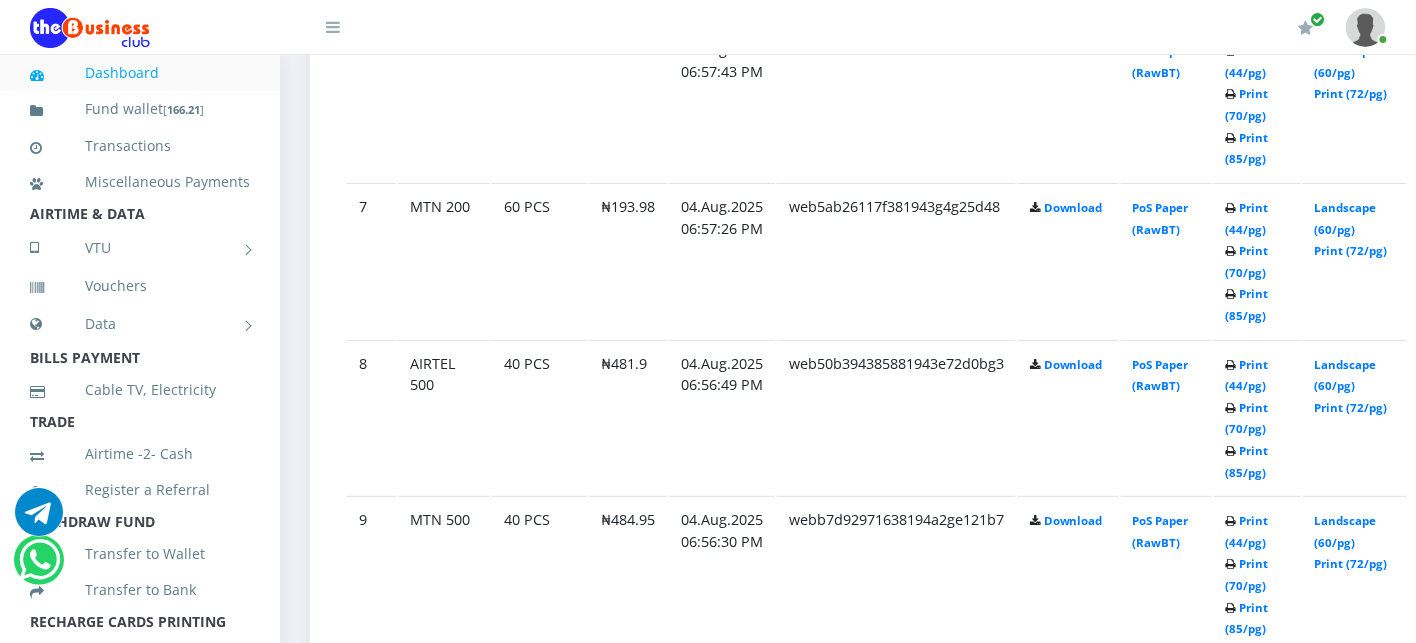 scroll, scrollTop: 2101, scrollLeft: 0, axis: vertical 